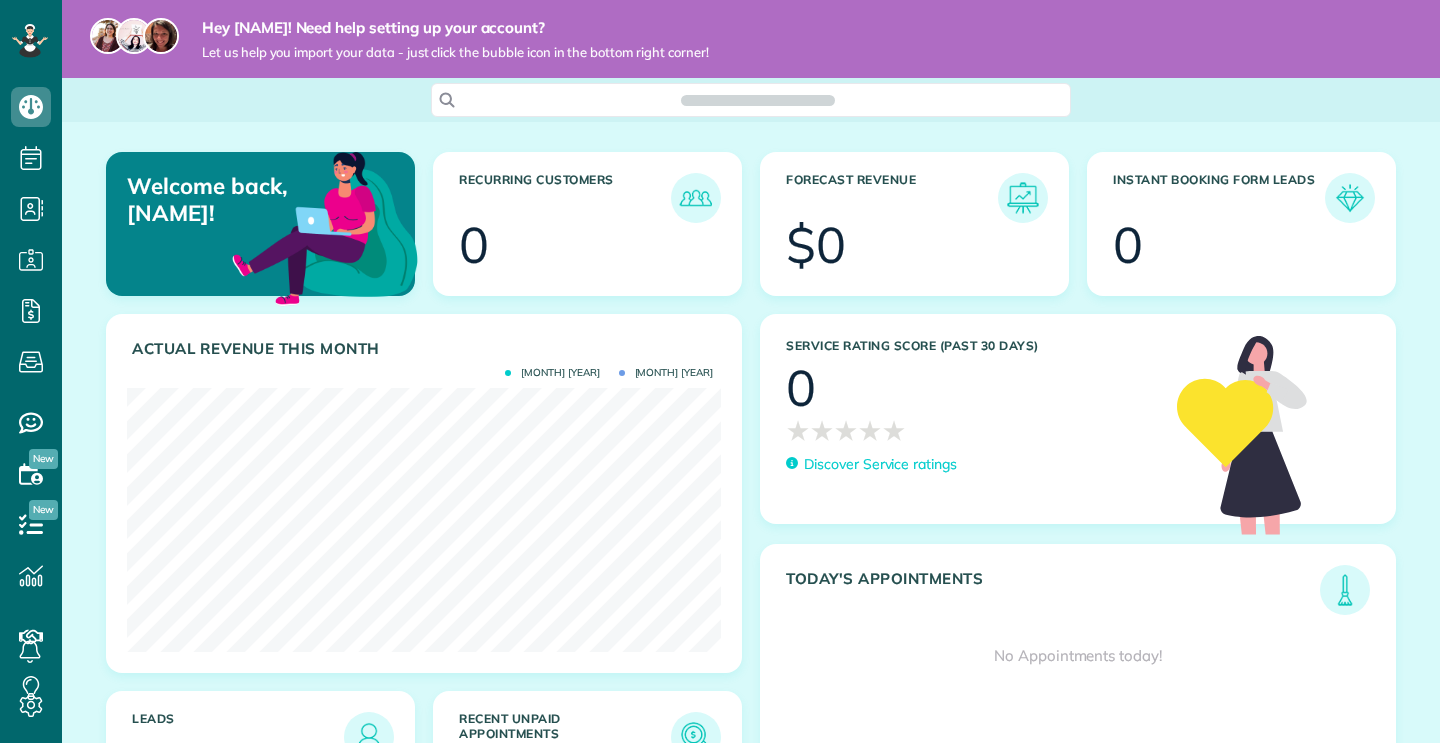 scroll, scrollTop: 0, scrollLeft: 0, axis: both 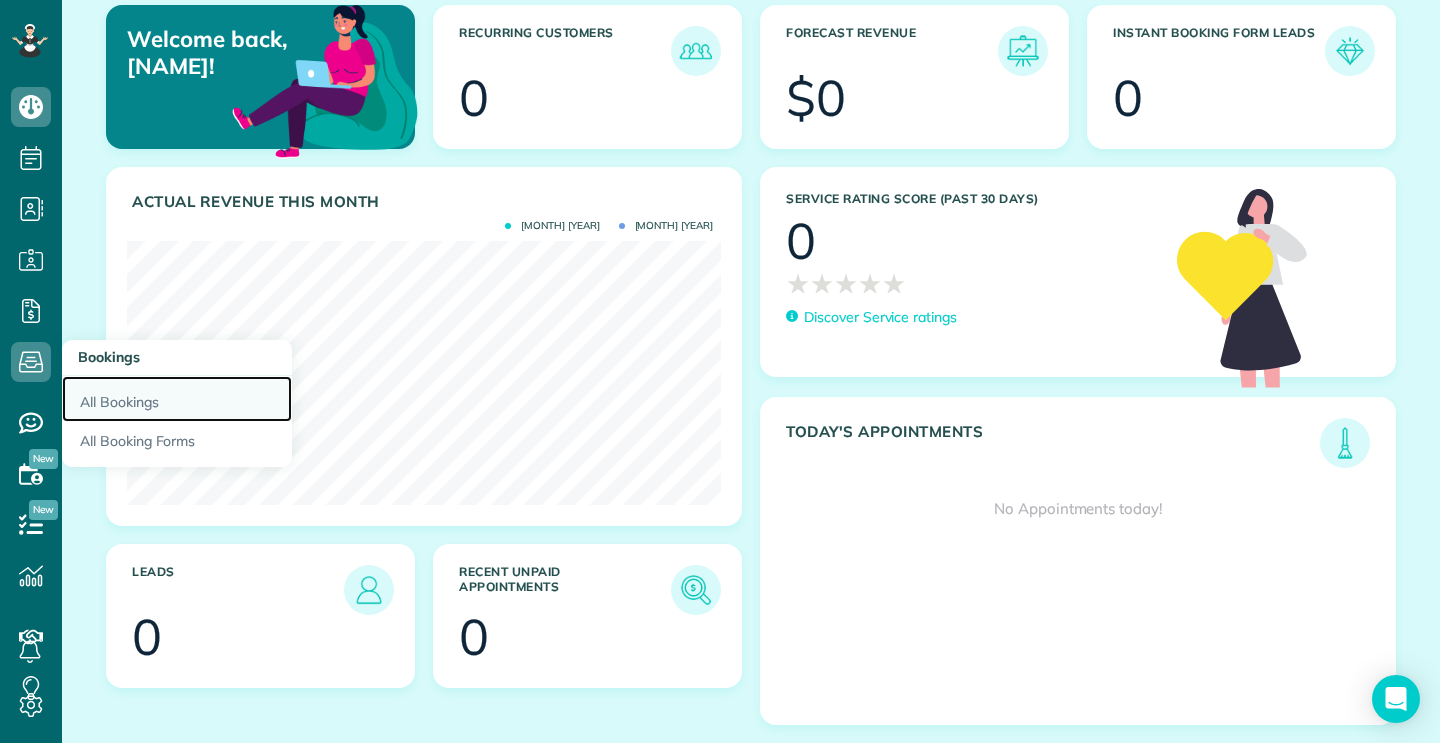 click on "All Bookings" at bounding box center [177, 399] 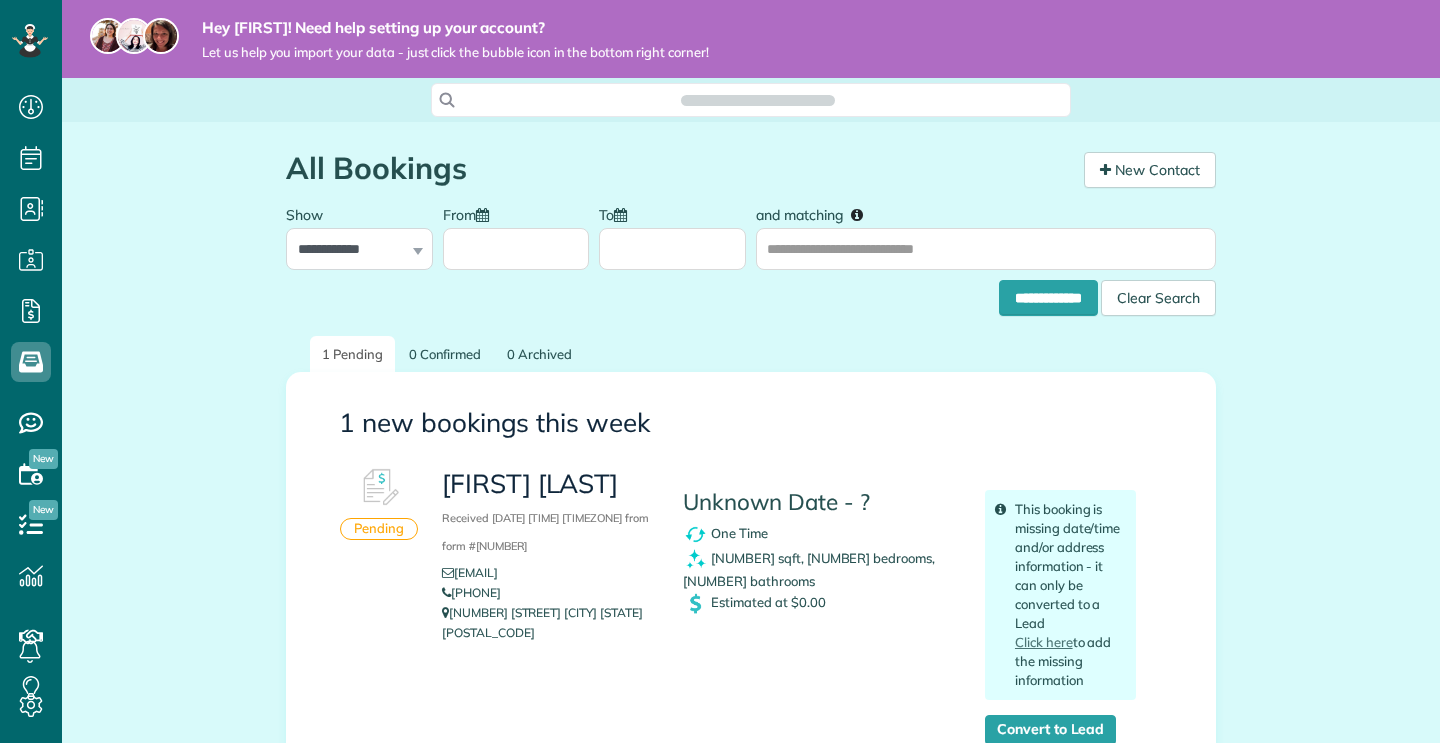 scroll, scrollTop: 0, scrollLeft: 0, axis: both 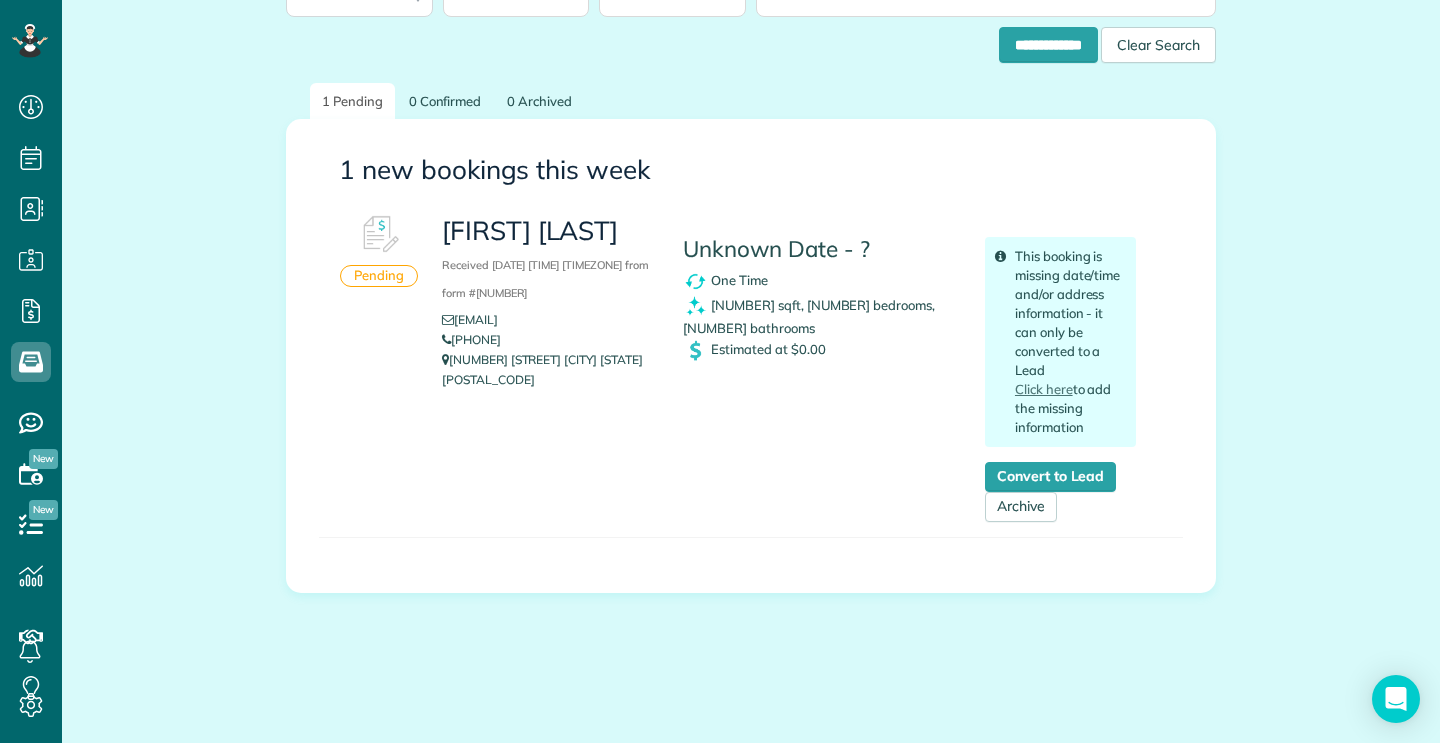 click at bounding box center (379, 235) 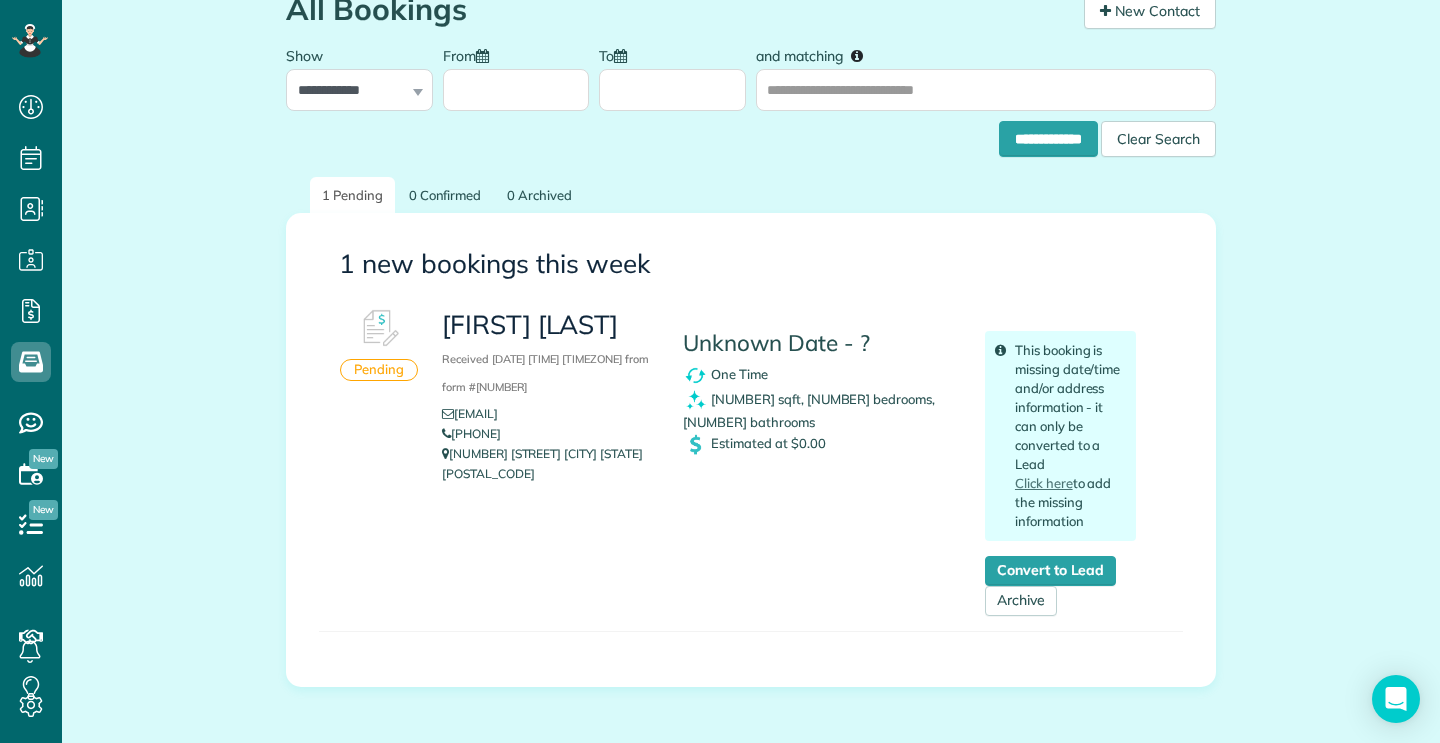 scroll, scrollTop: 151, scrollLeft: 0, axis: vertical 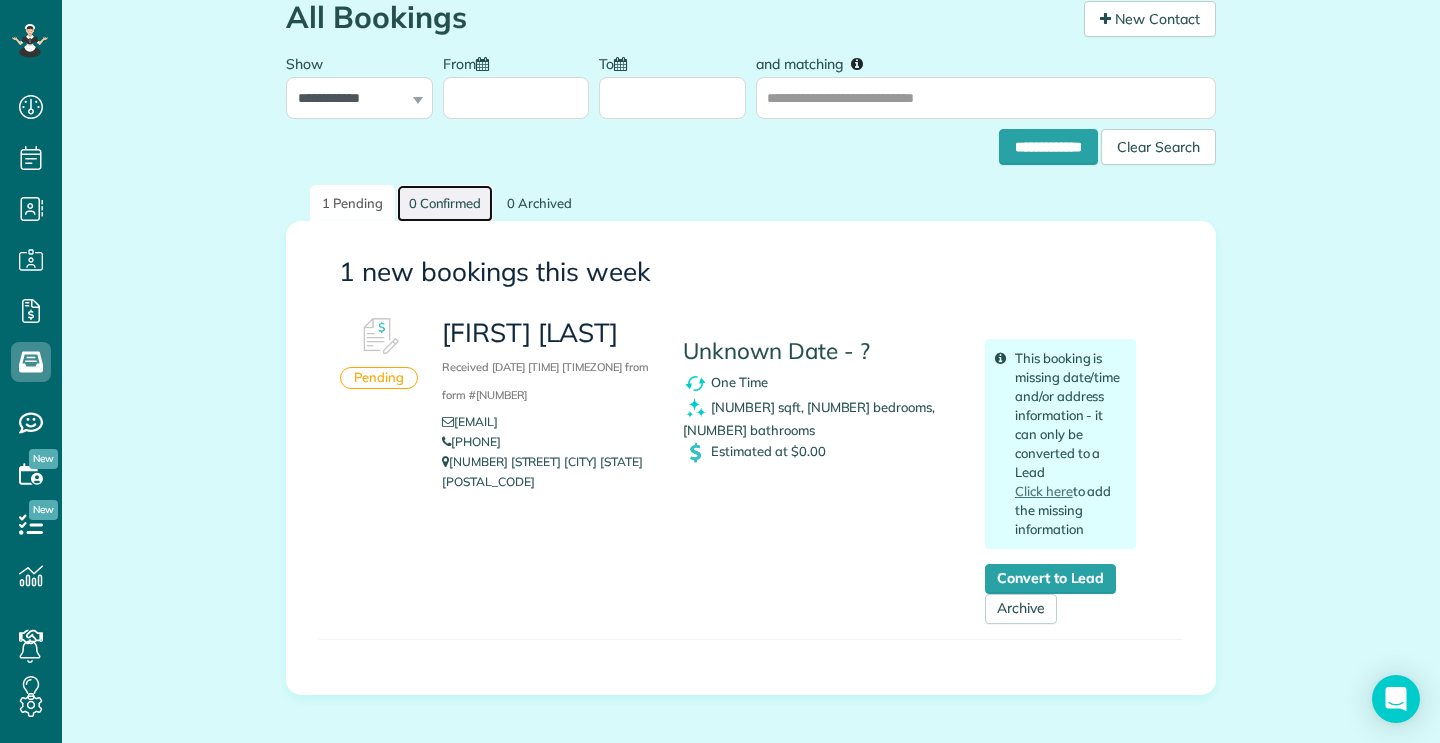 click on "0 Confirmed" at bounding box center [445, 203] 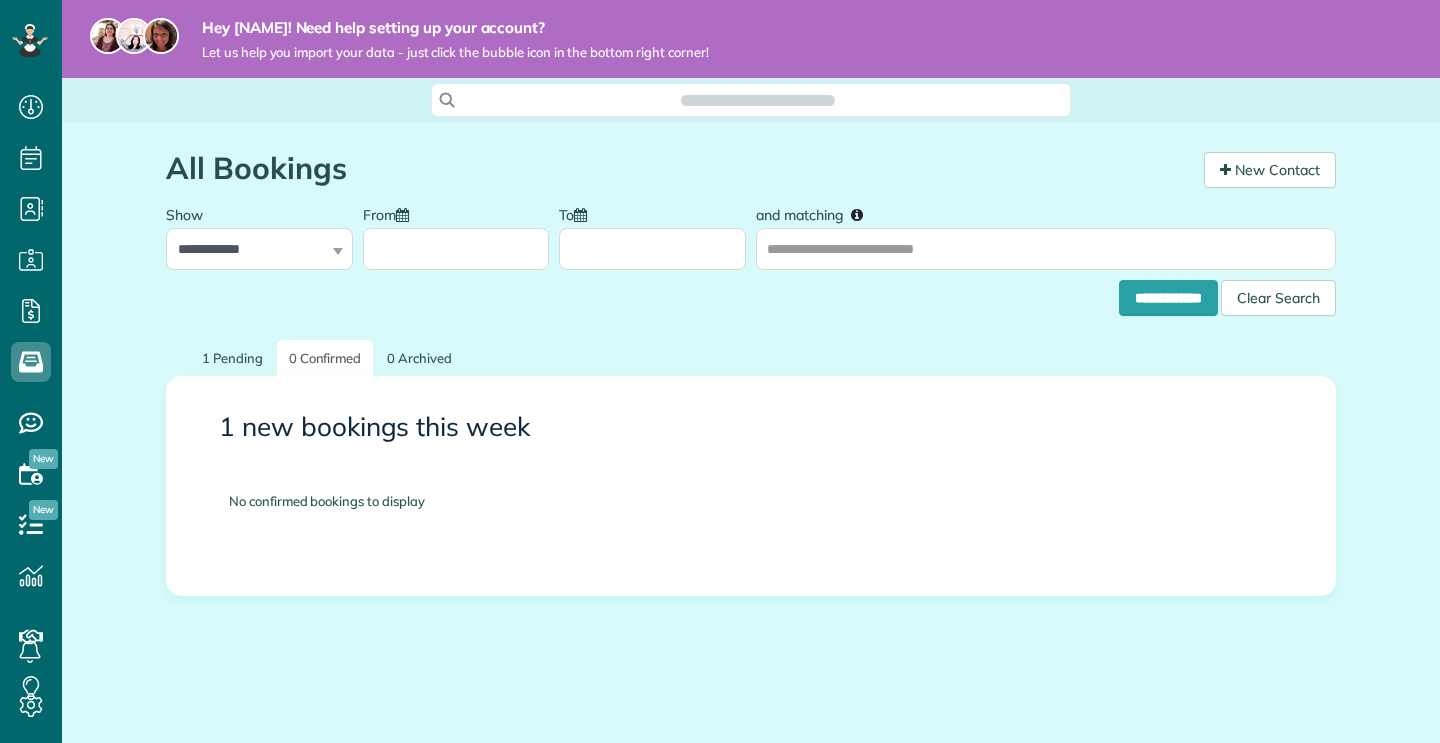 scroll, scrollTop: 0, scrollLeft: 0, axis: both 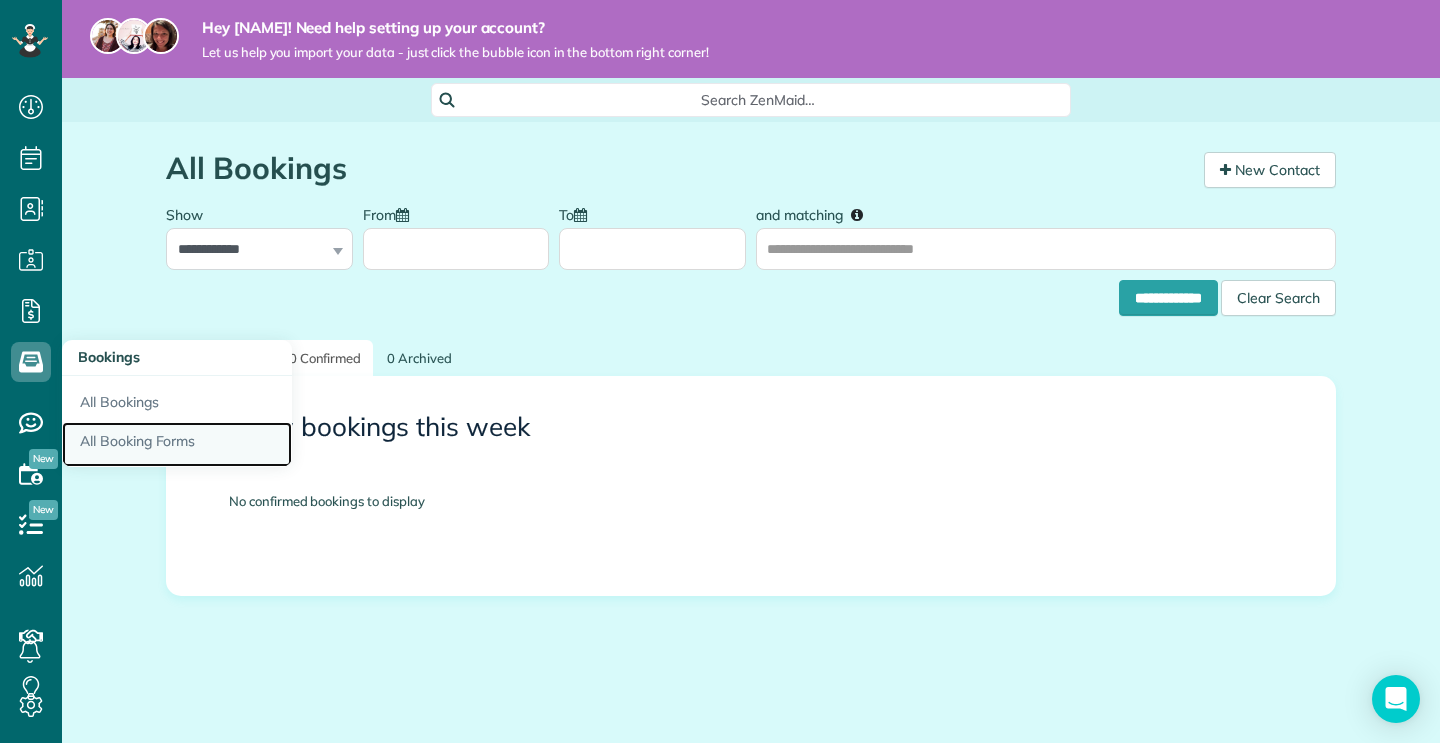 click on "All Booking Forms" at bounding box center [177, 445] 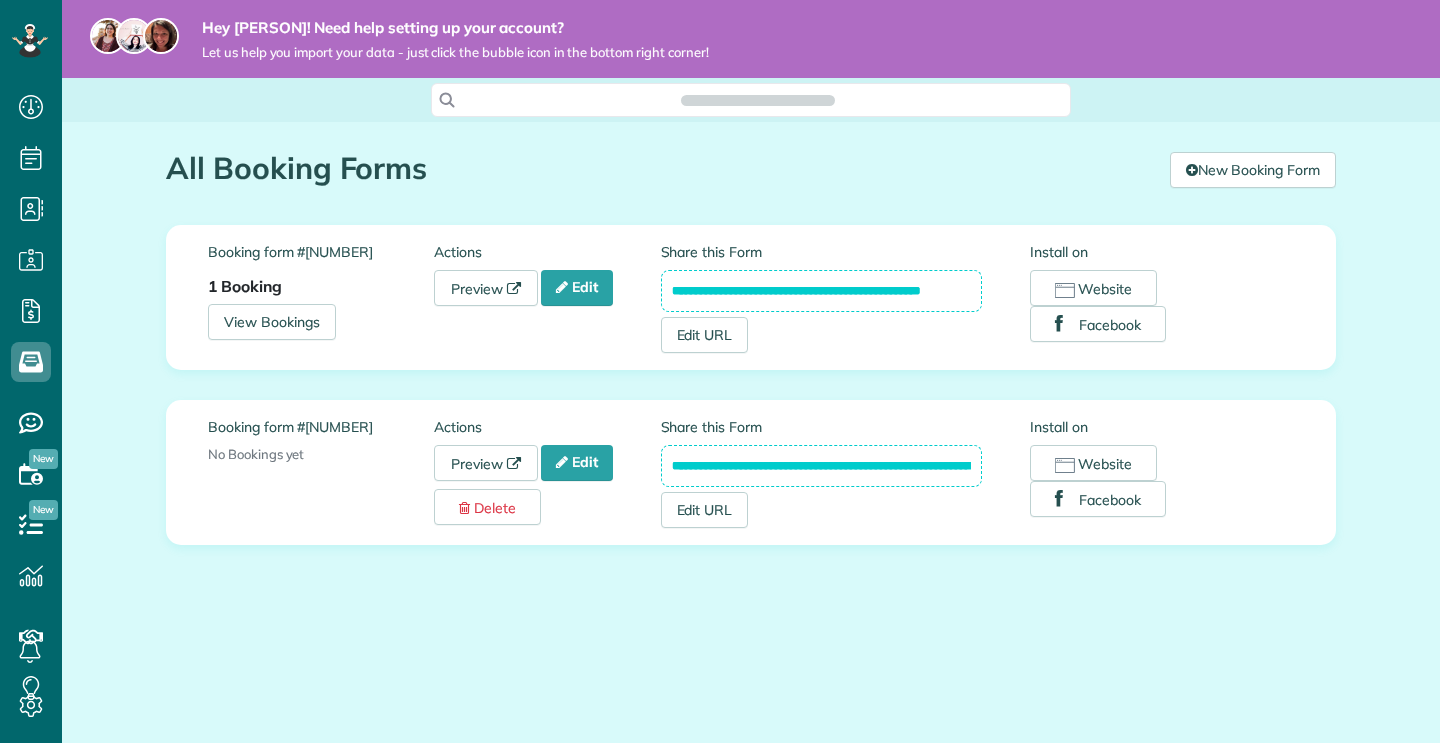 scroll, scrollTop: 0, scrollLeft: 0, axis: both 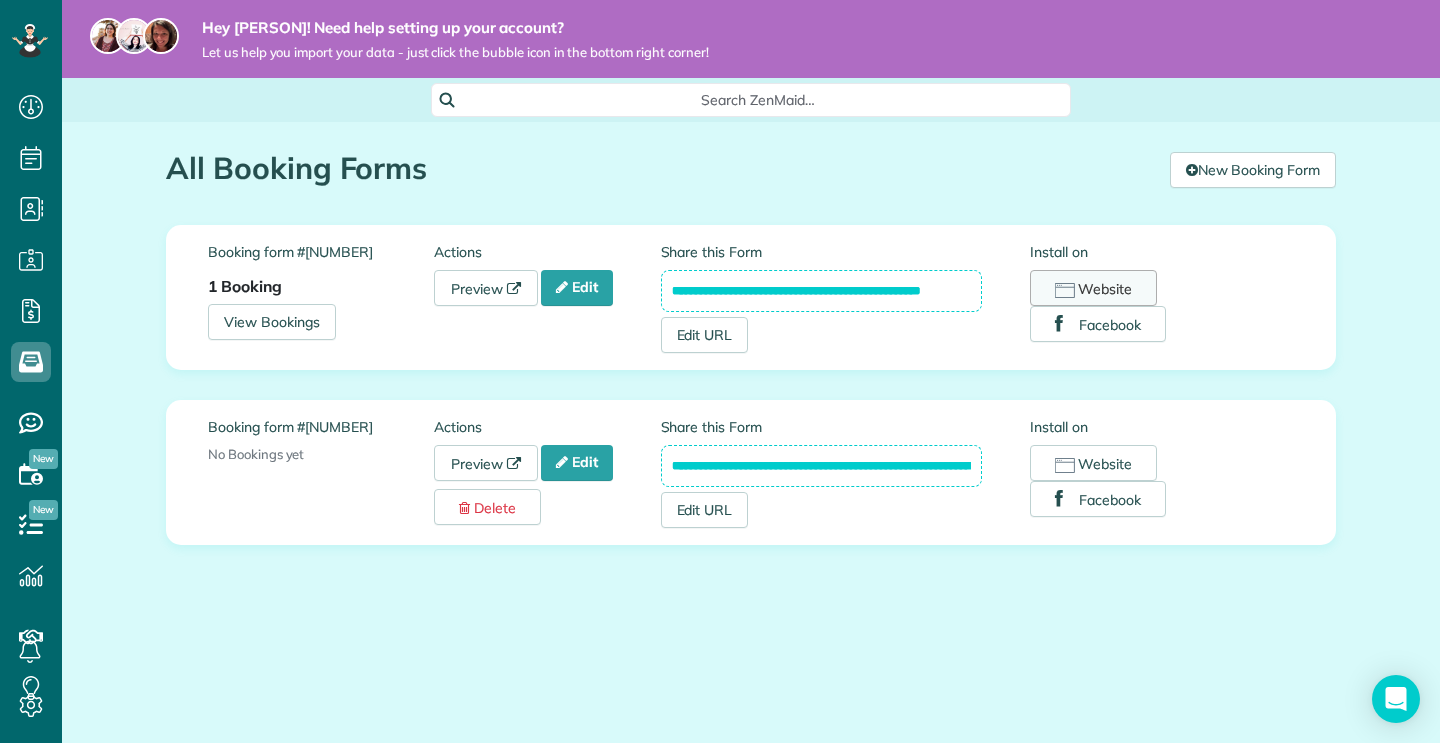 click on "Website" at bounding box center (1093, 288) 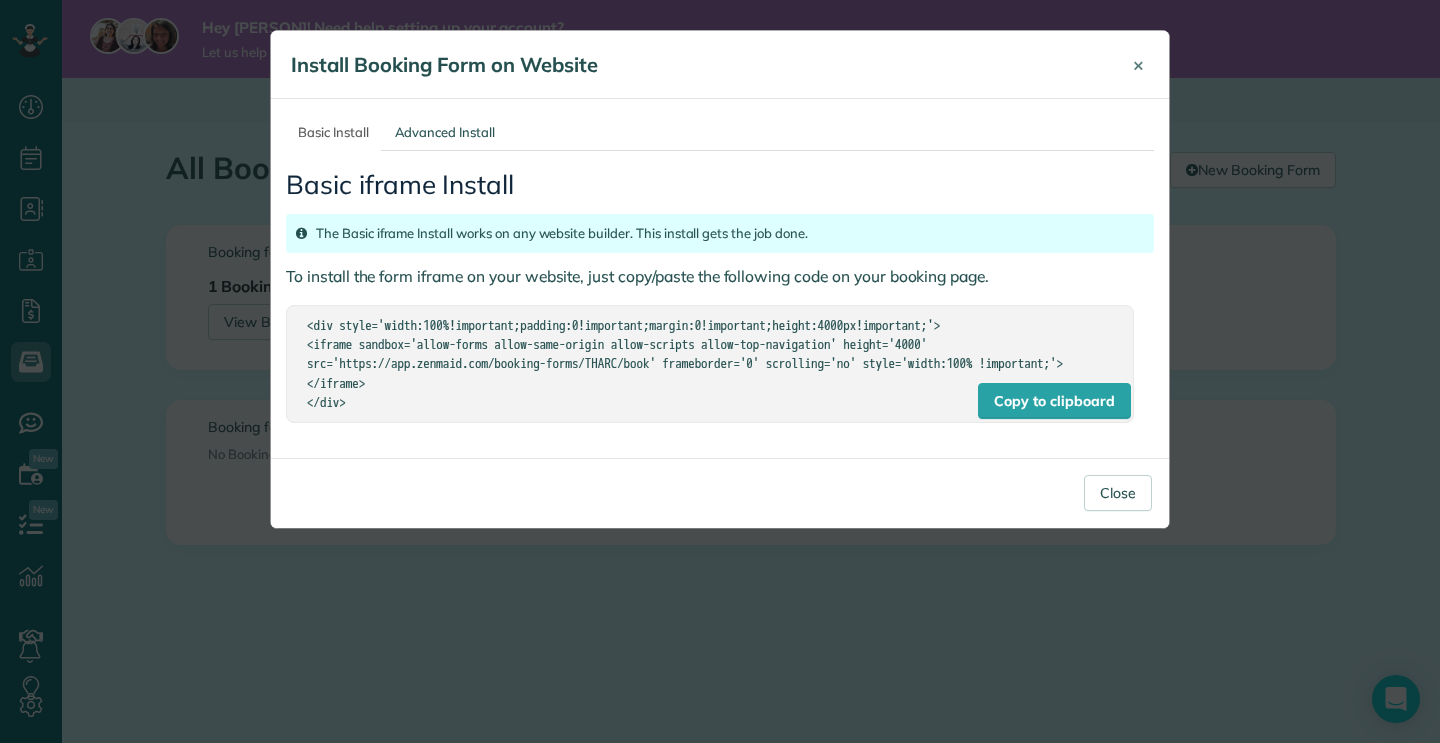 click on "×" at bounding box center (1138, 64) 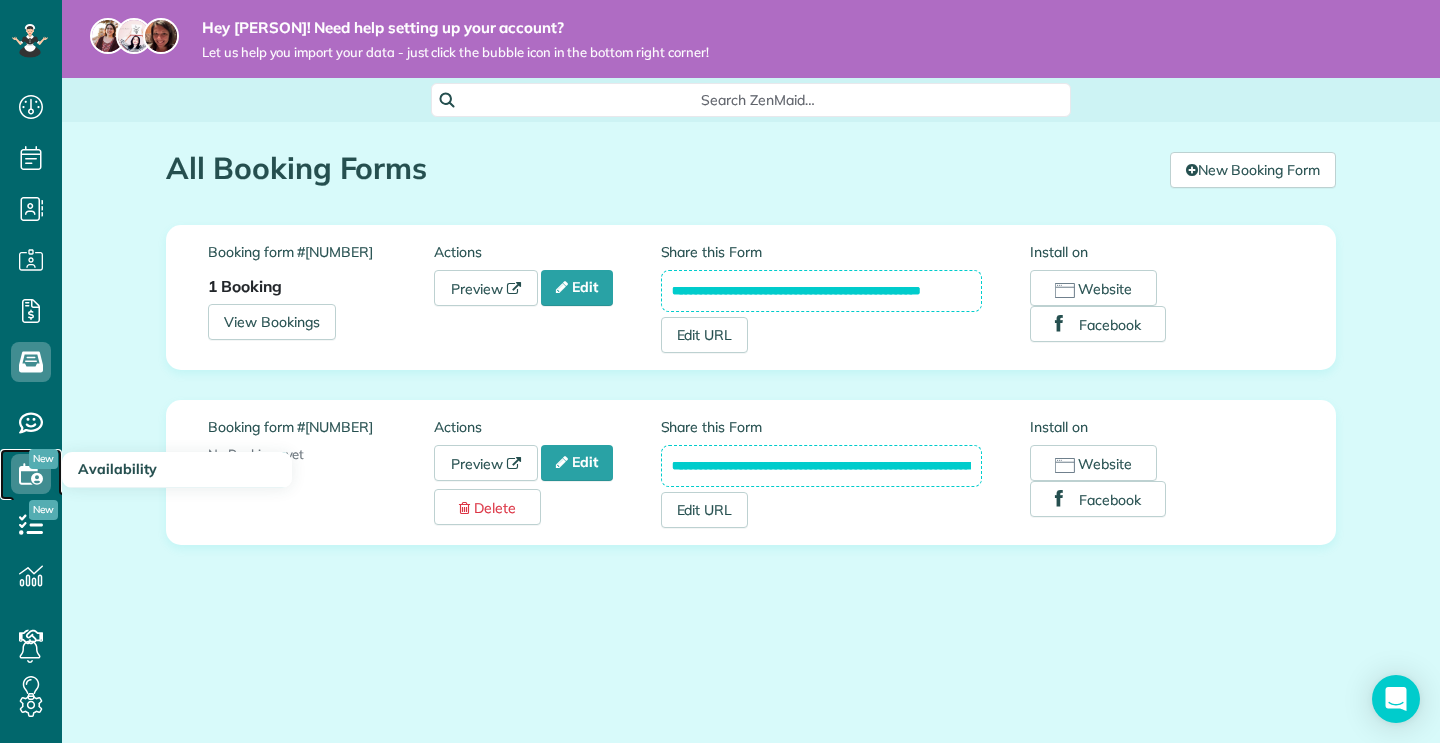 click at bounding box center [31, 473] 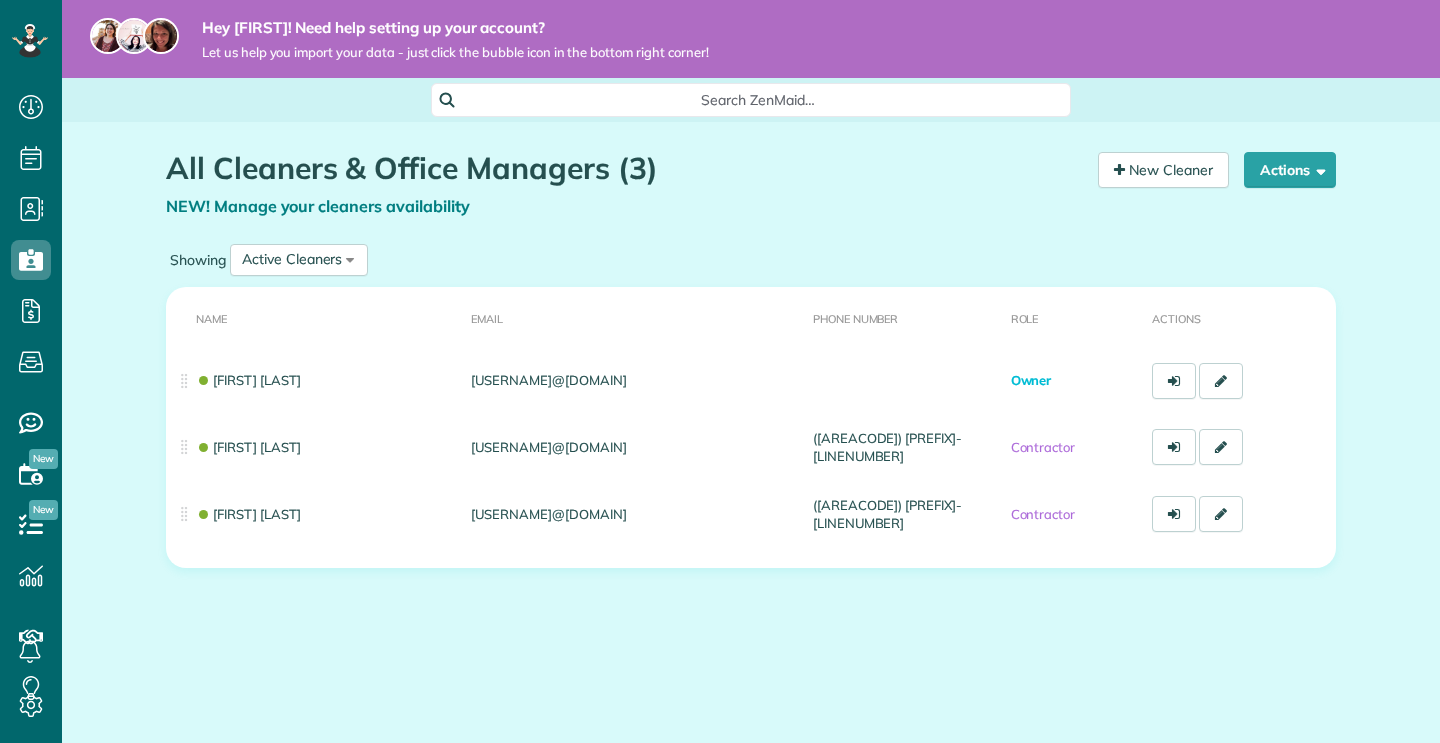 scroll, scrollTop: 0, scrollLeft: 0, axis: both 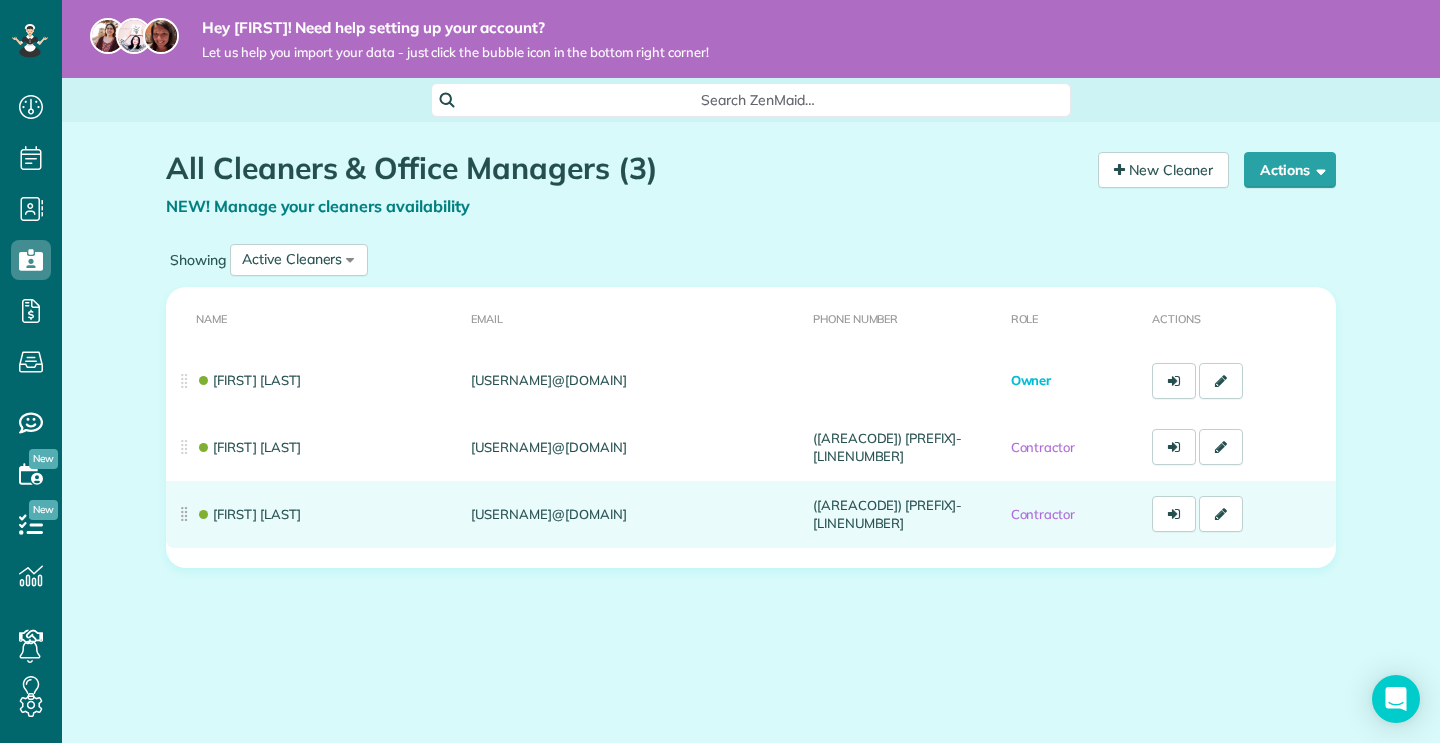 click on "[PERSON]" at bounding box center (314, 381) 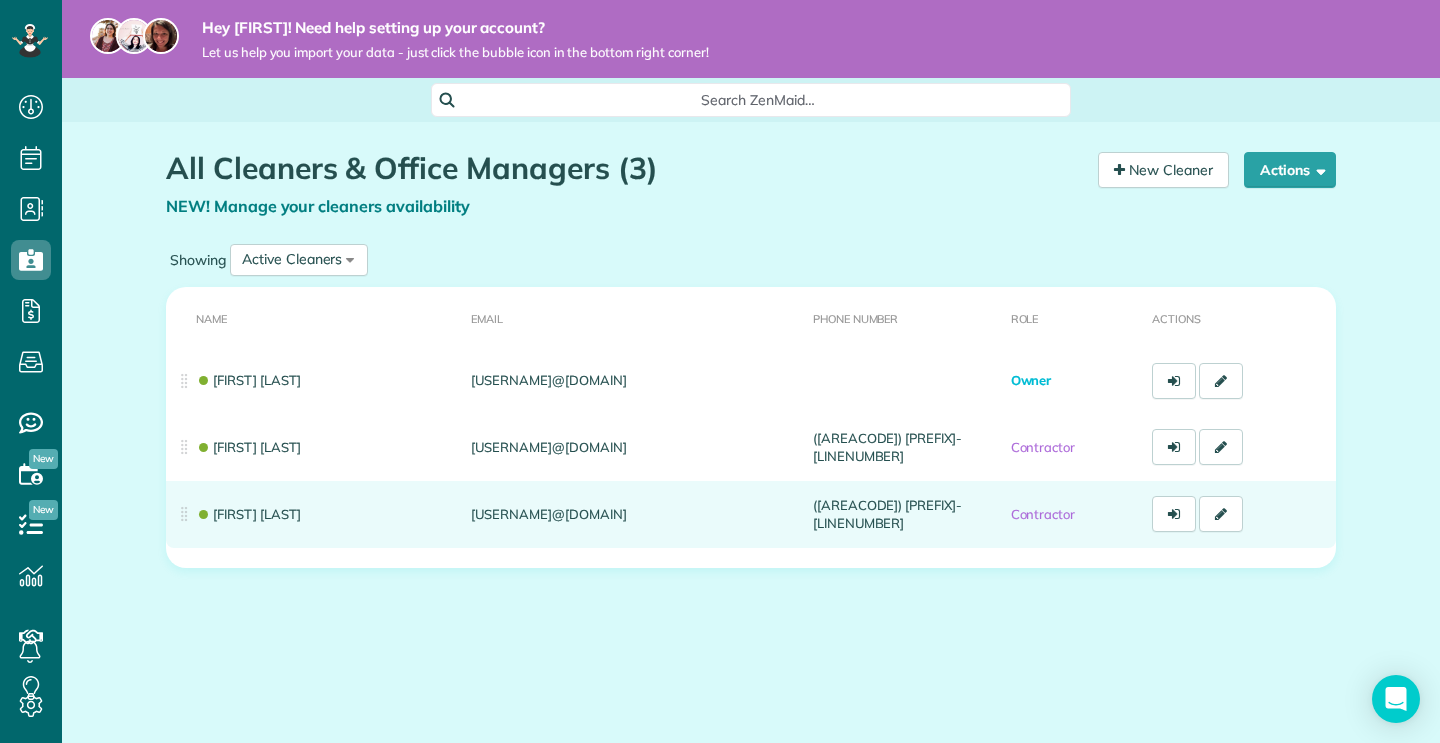 click on "portiar.scott@gmail.com" at bounding box center (633, 381) 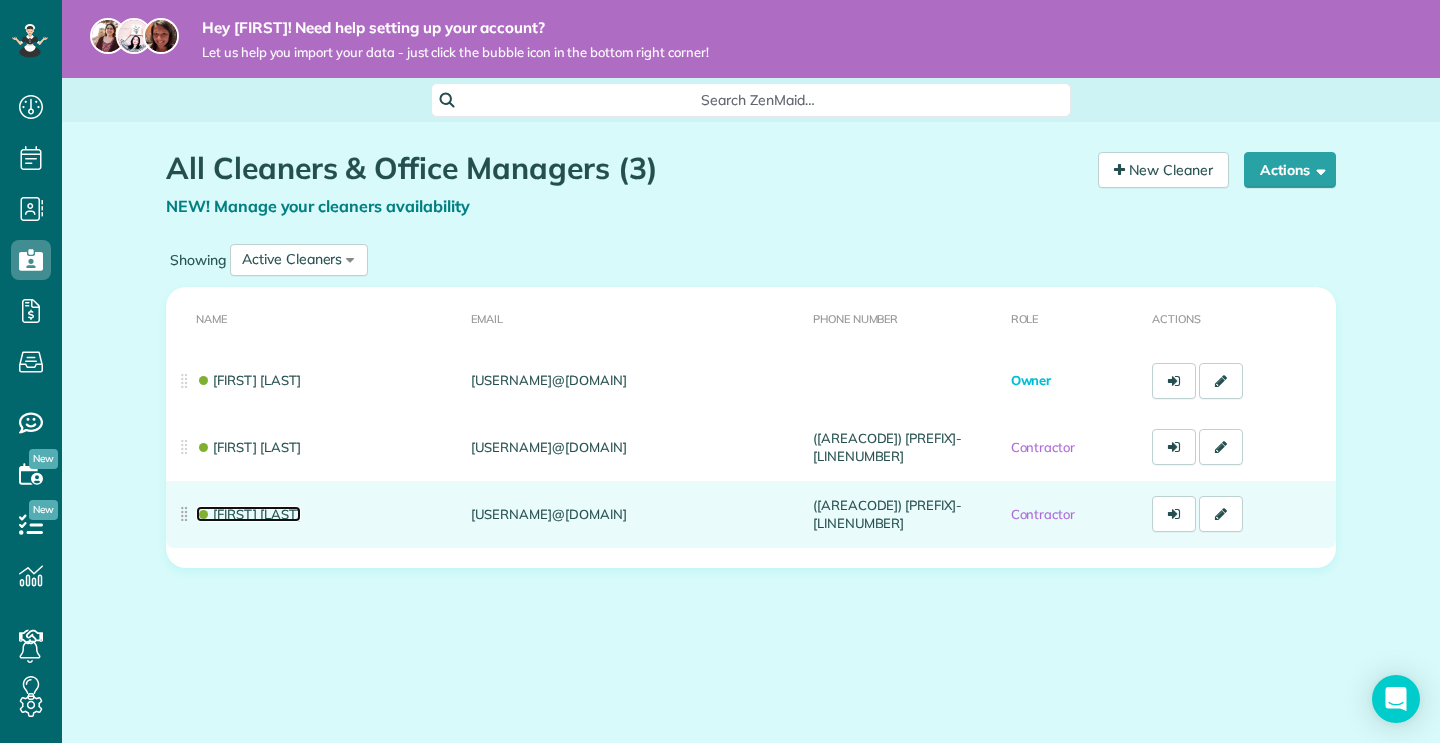 click on "Portia Scott" at bounding box center [248, 514] 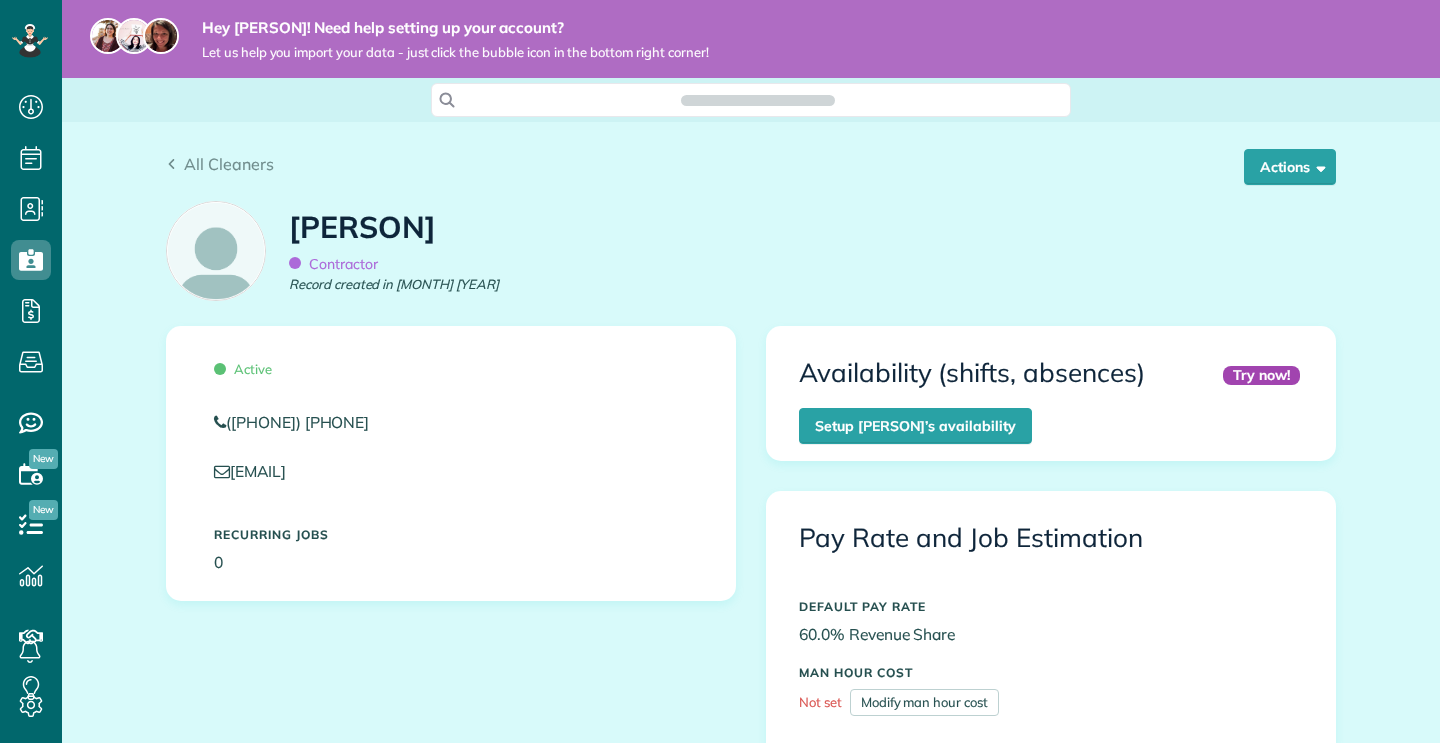 scroll, scrollTop: 0, scrollLeft: 0, axis: both 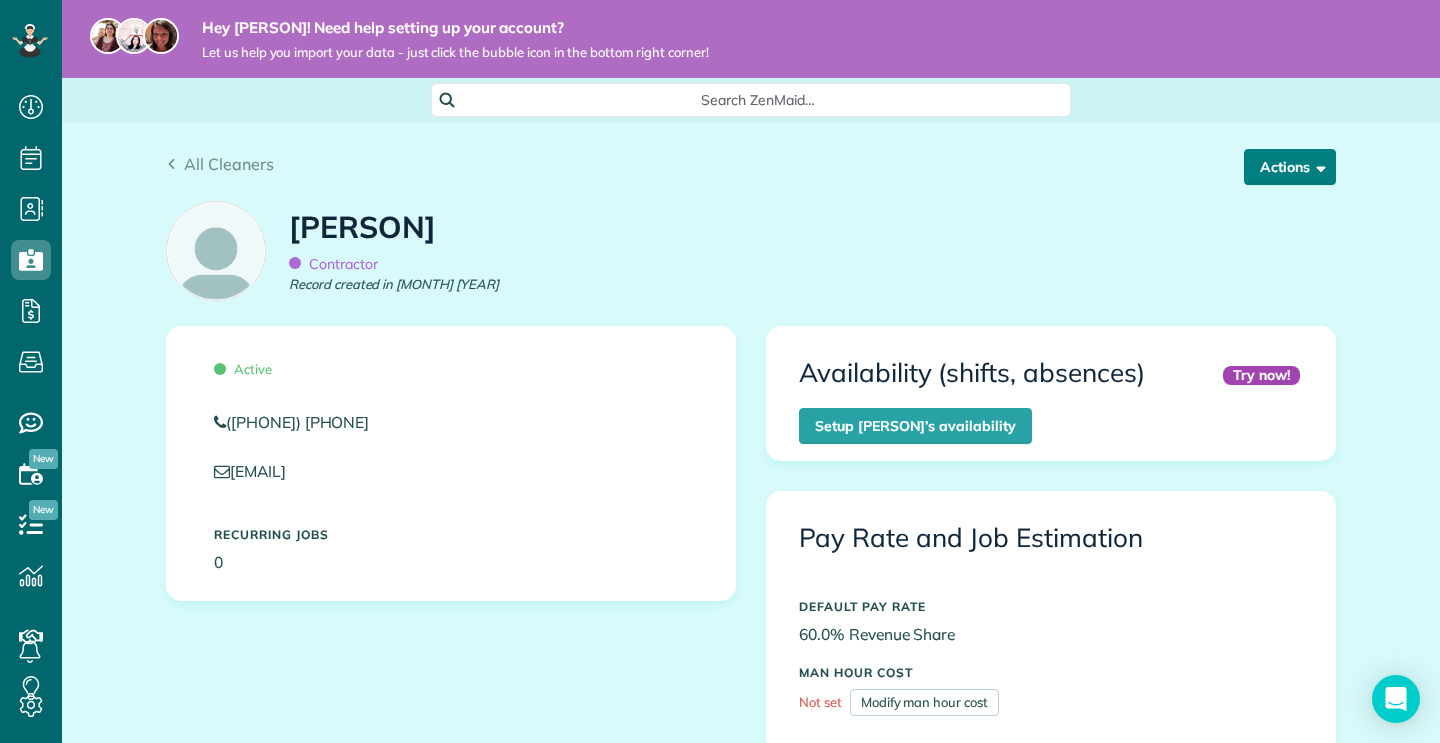 click on "Actions" at bounding box center (1290, 167) 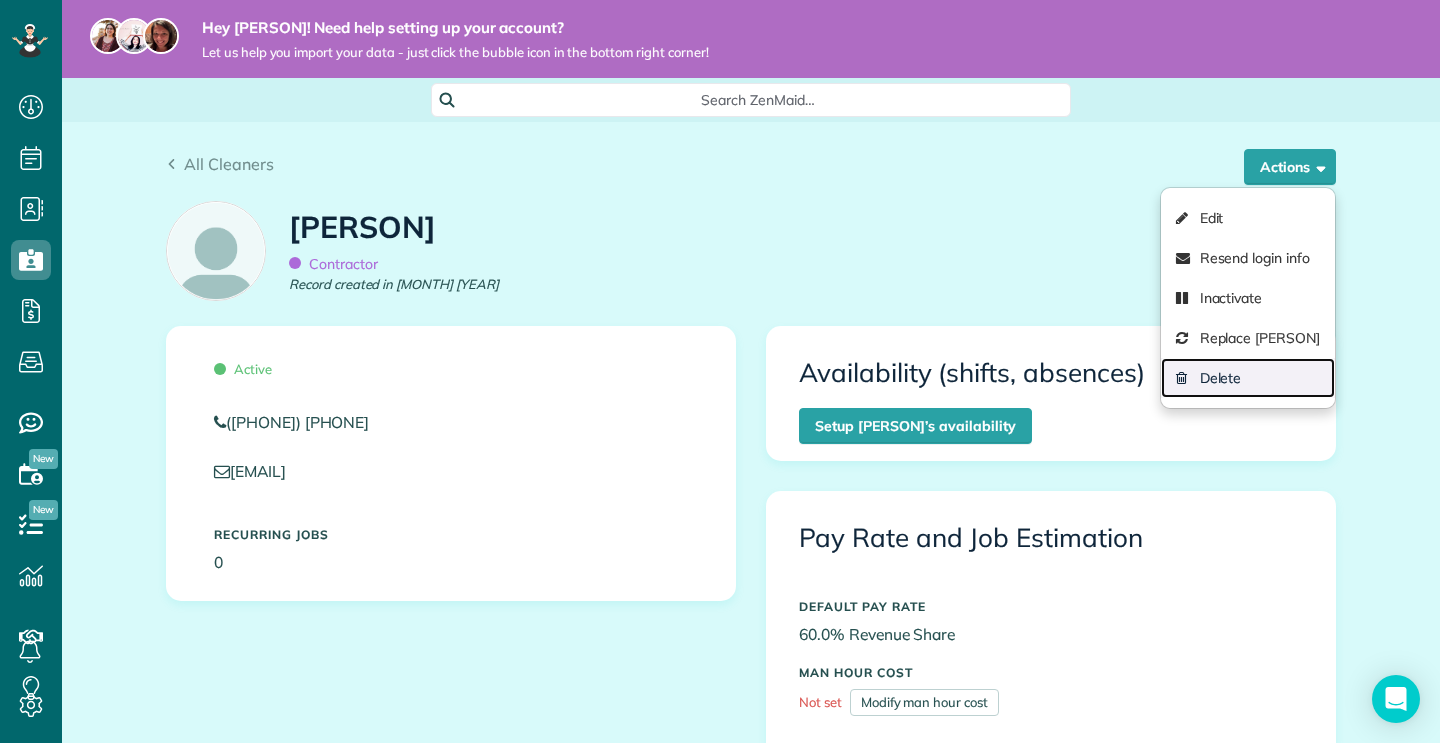 click on "Delete" at bounding box center (1248, 378) 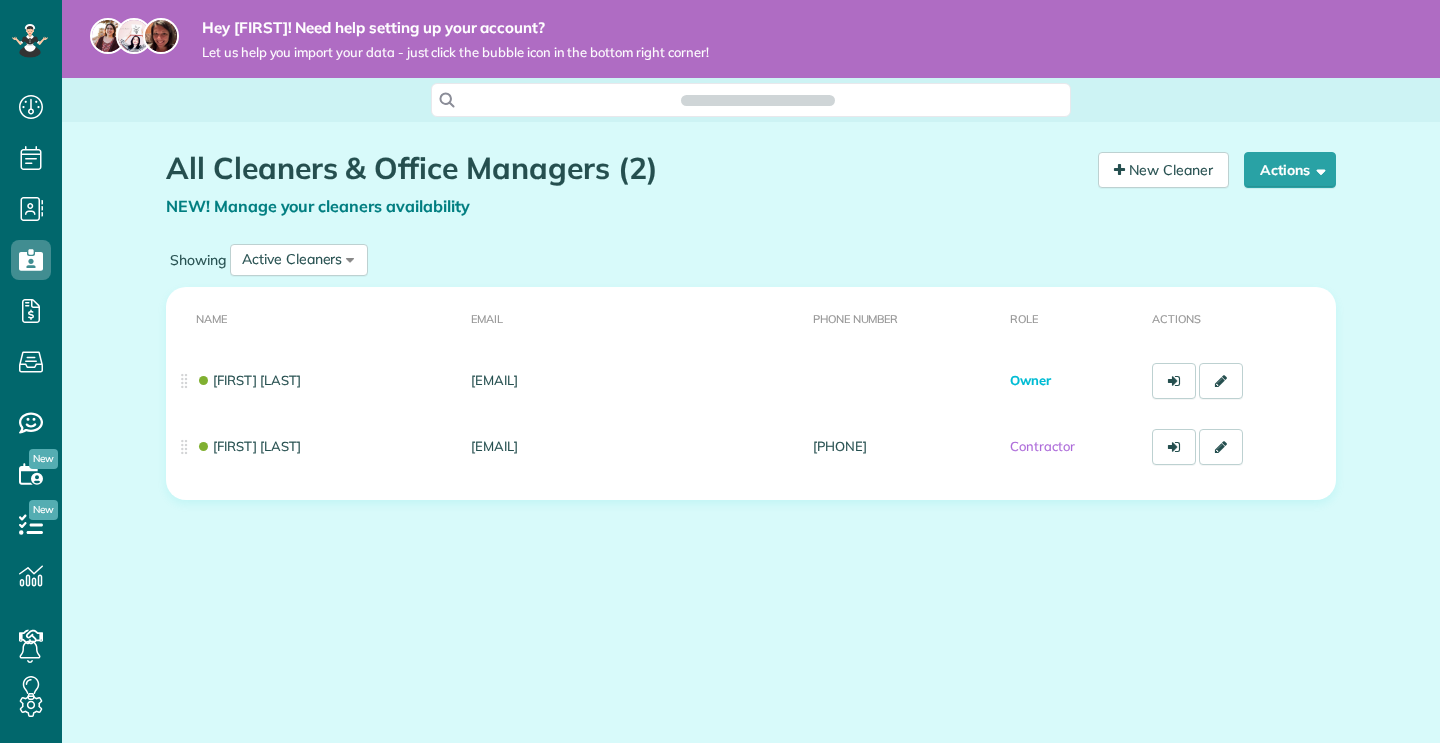 scroll, scrollTop: 0, scrollLeft: 0, axis: both 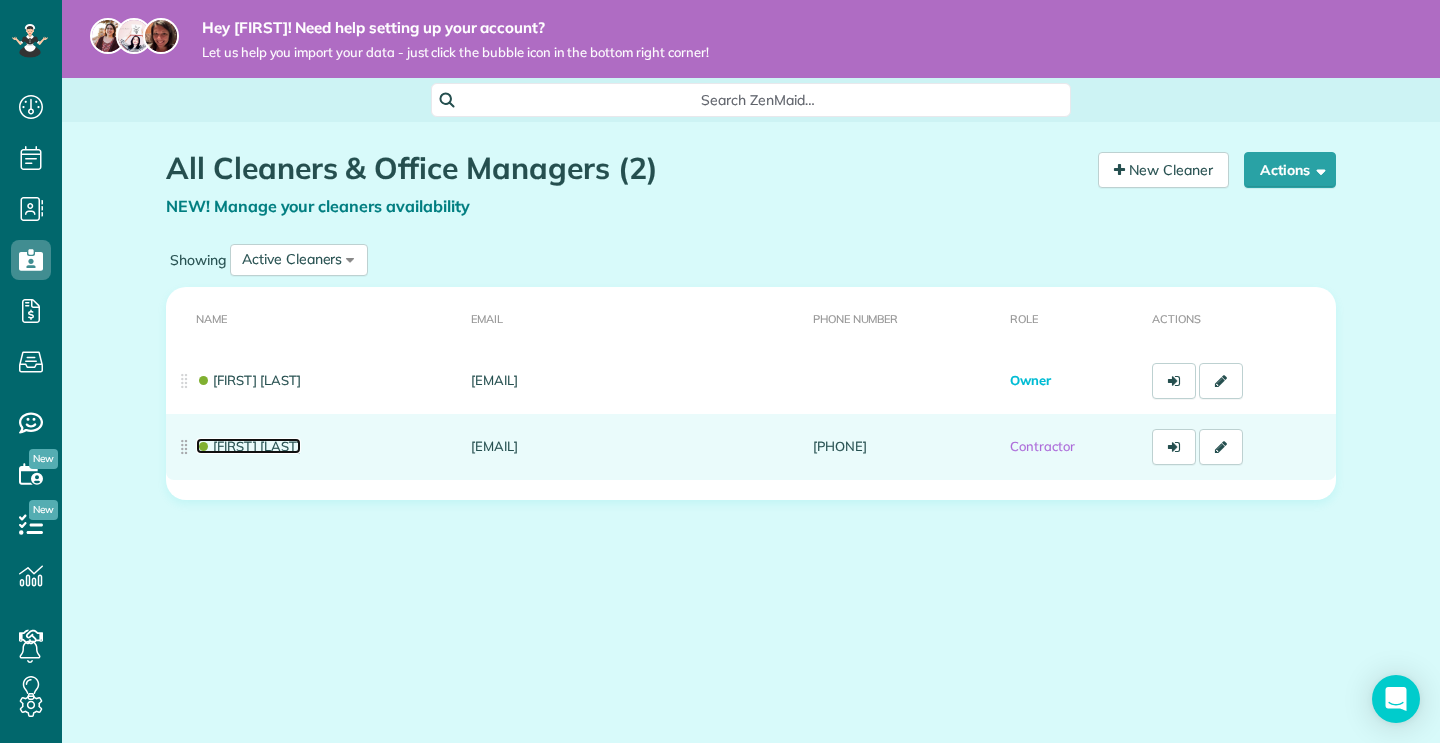 click on "[FIRST] [LAST]" at bounding box center [248, 446] 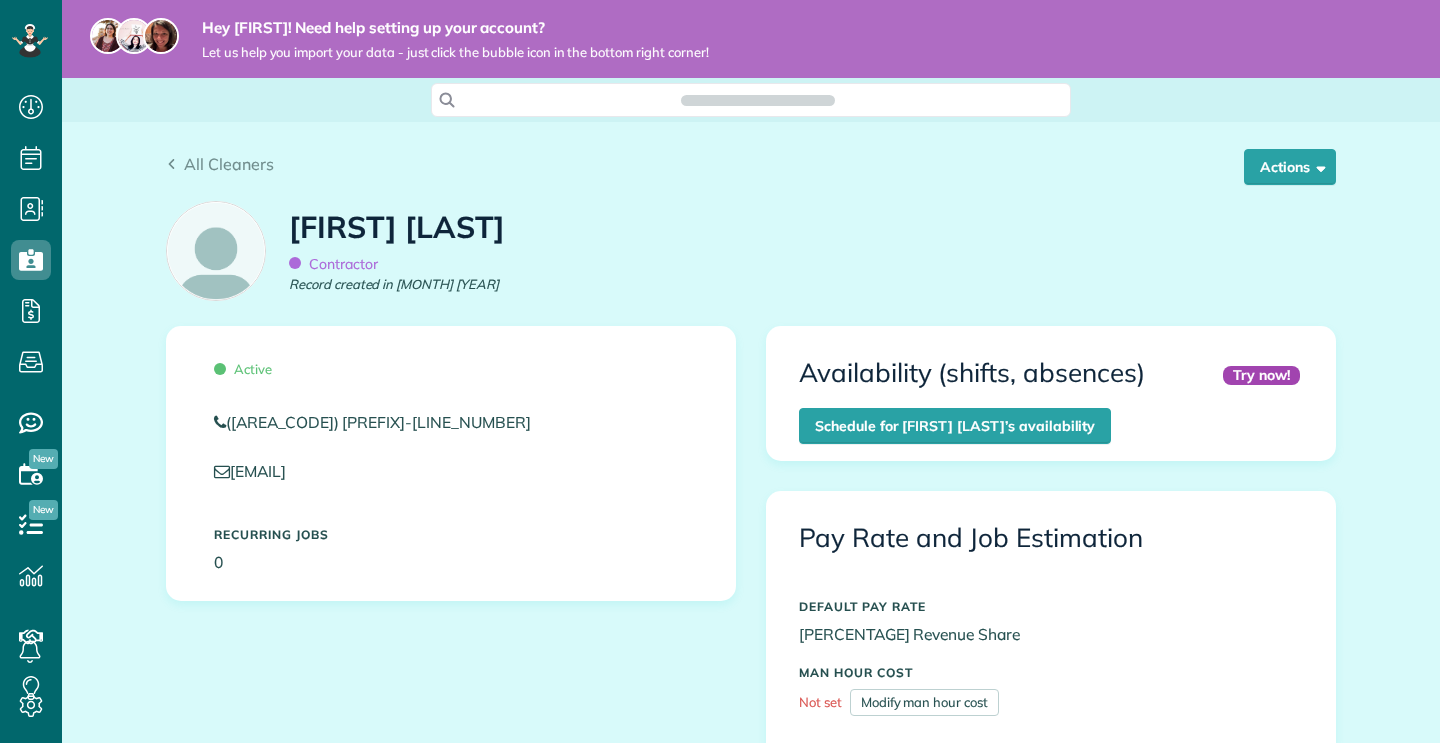 scroll, scrollTop: 0, scrollLeft: 0, axis: both 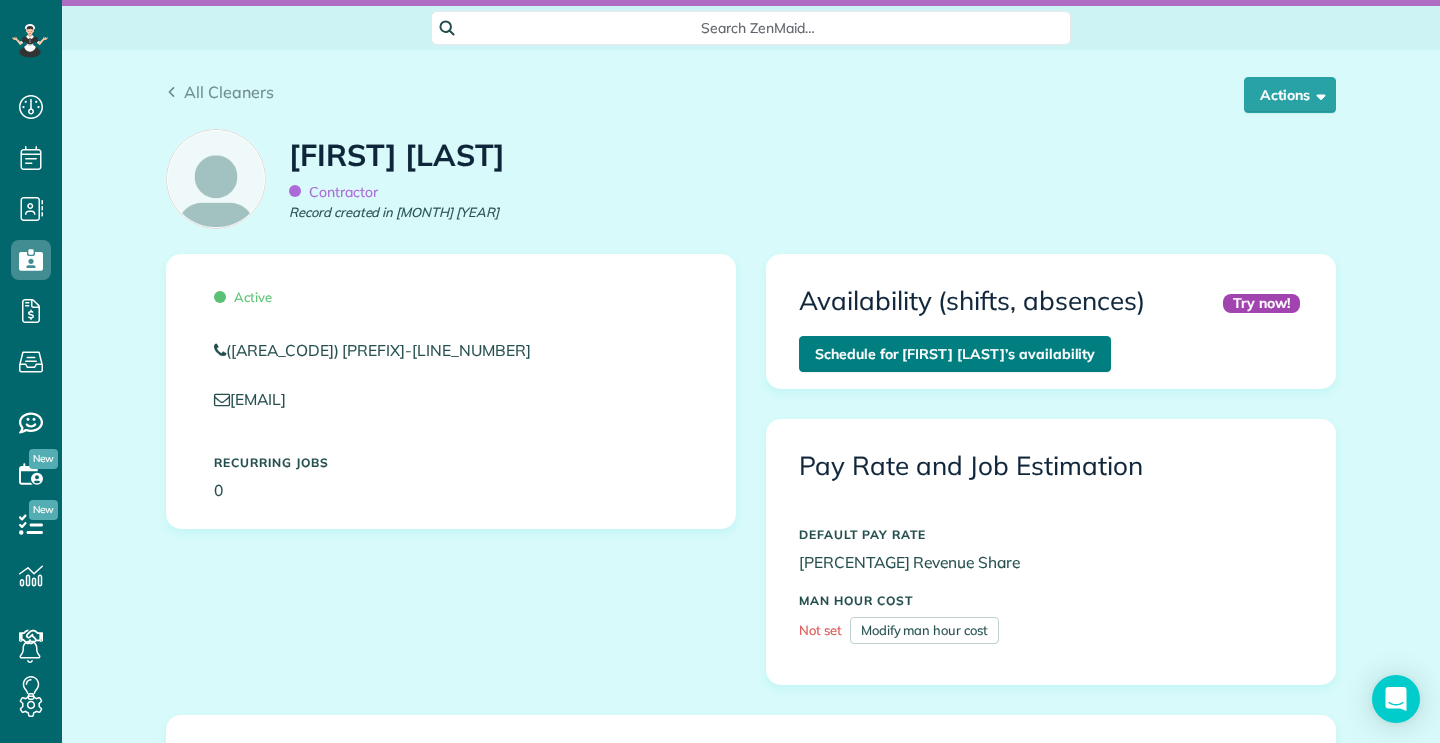 click on "Setup Ernesto Miranda’s availability" at bounding box center (955, 354) 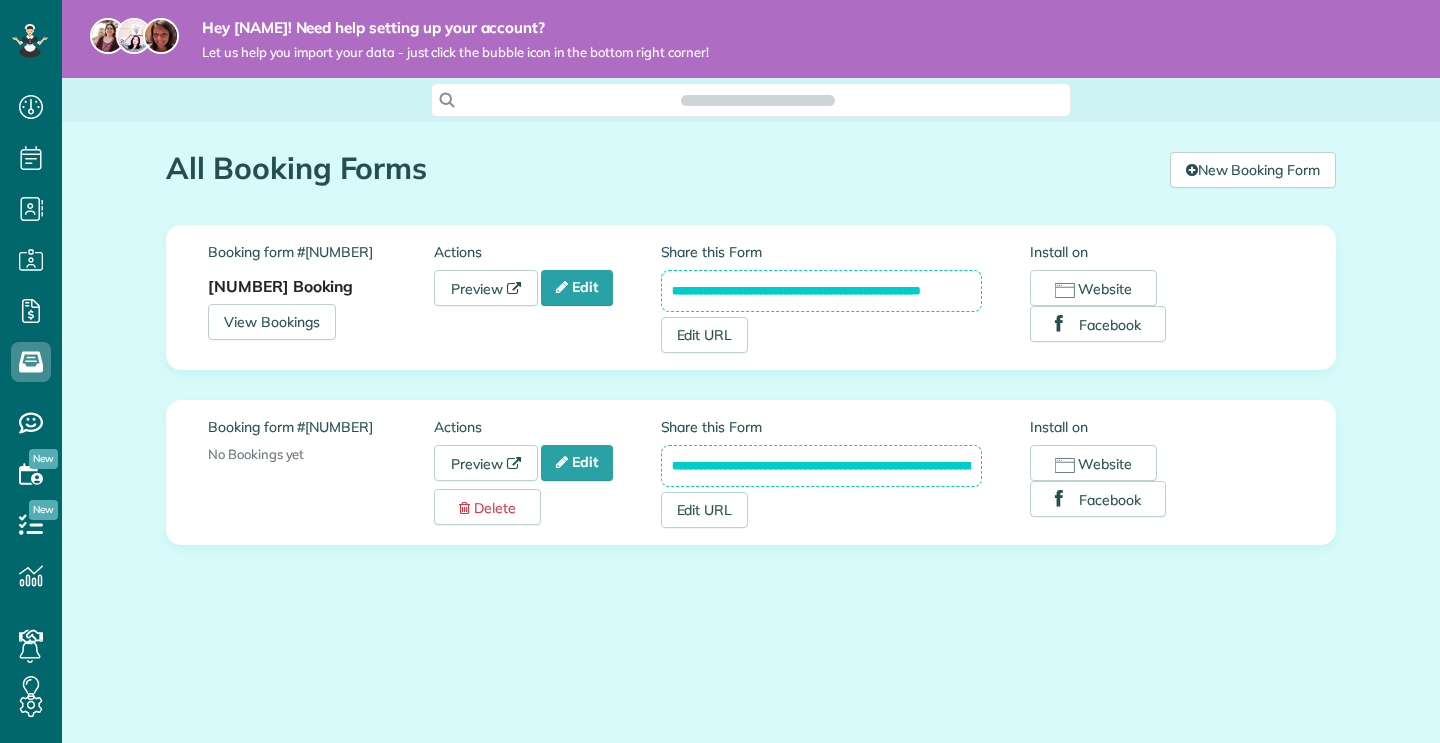 scroll, scrollTop: 0, scrollLeft: 0, axis: both 